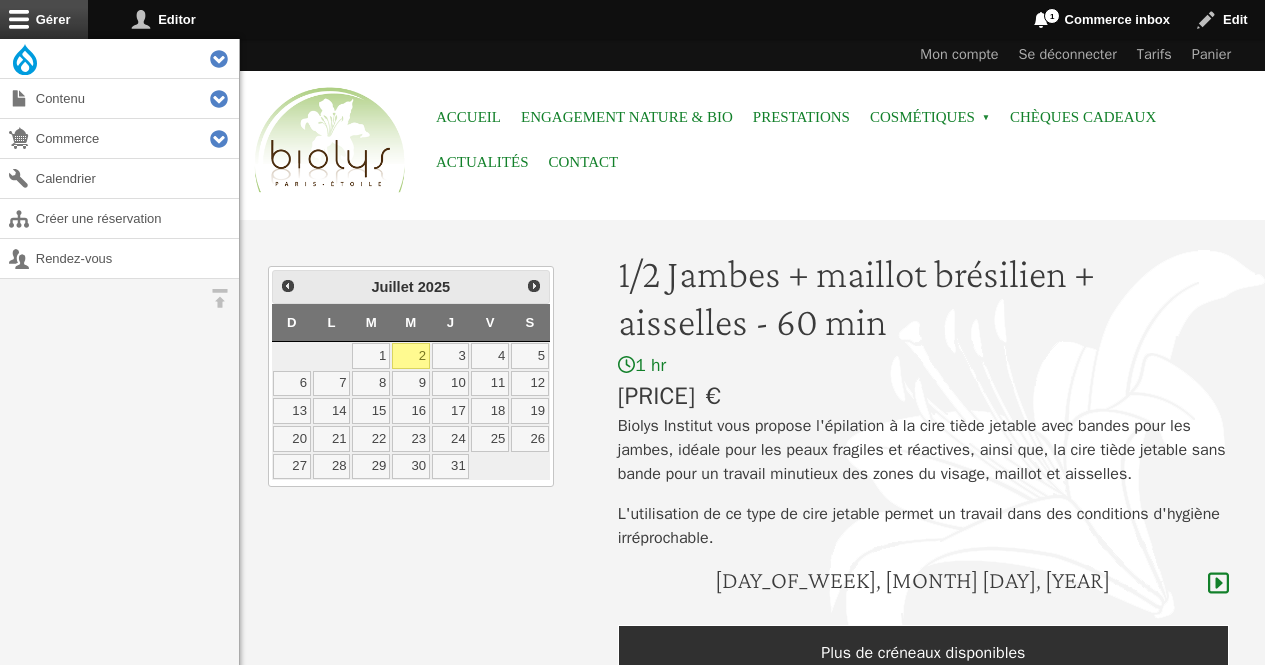 scroll, scrollTop: 0, scrollLeft: 0, axis: both 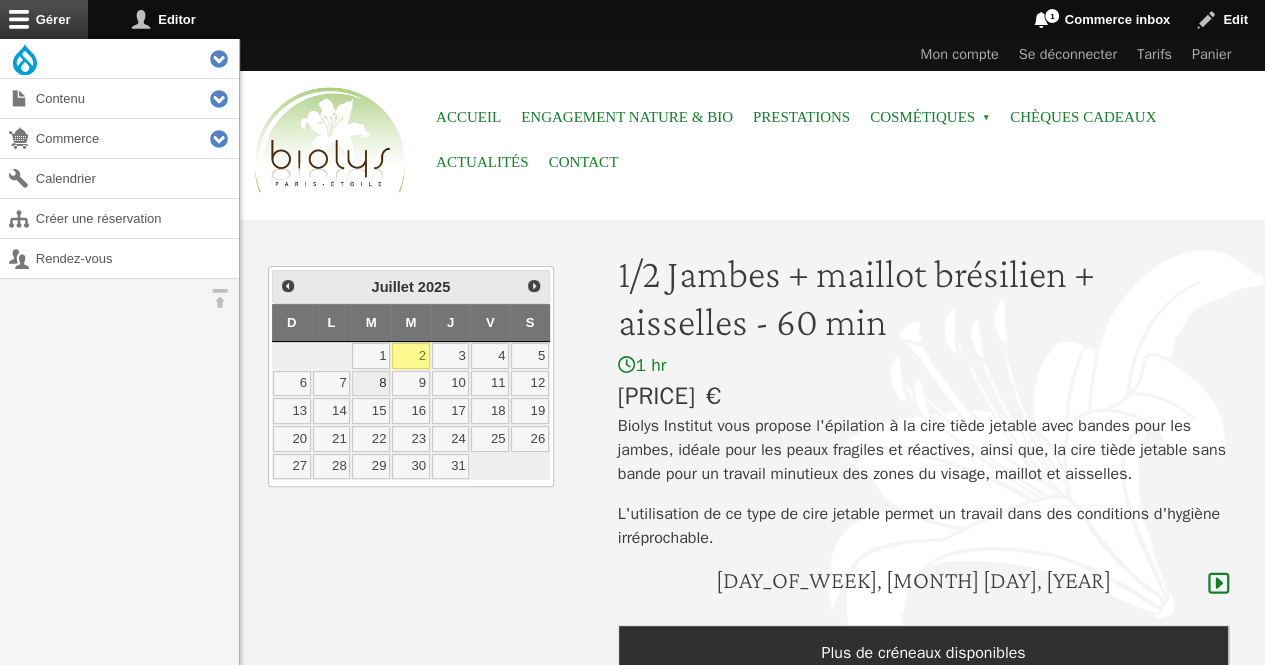 click on "8" at bounding box center (371, 384) 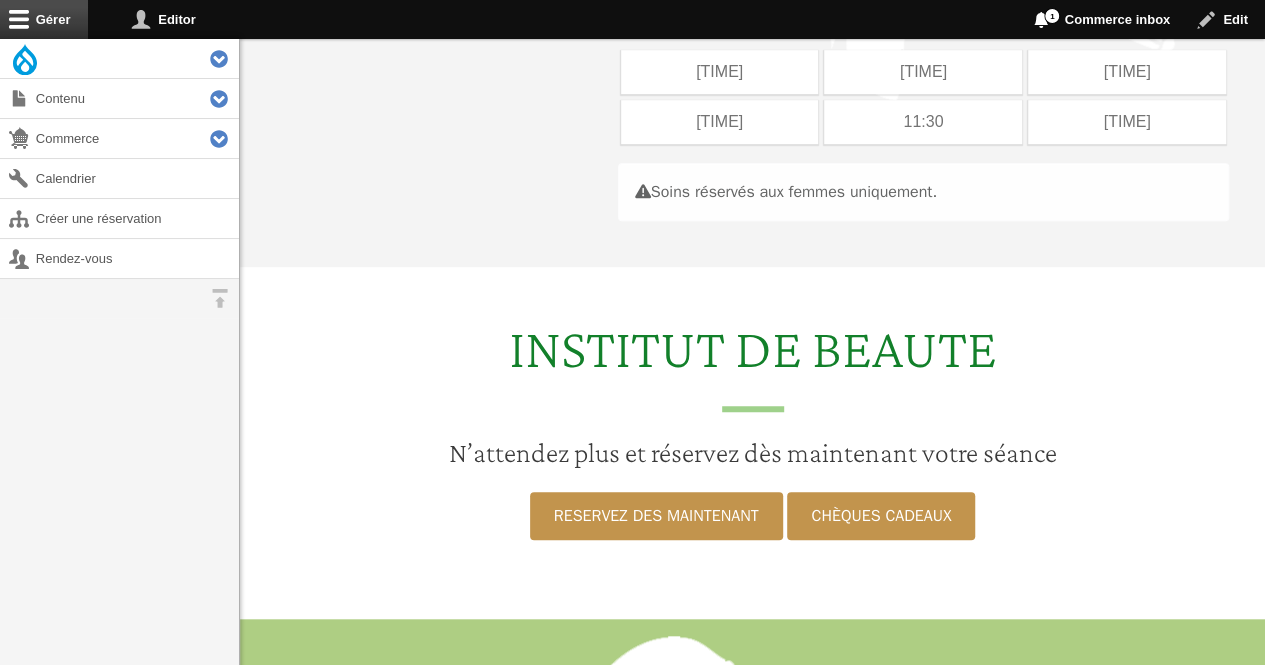 scroll, scrollTop: 565, scrollLeft: 0, axis: vertical 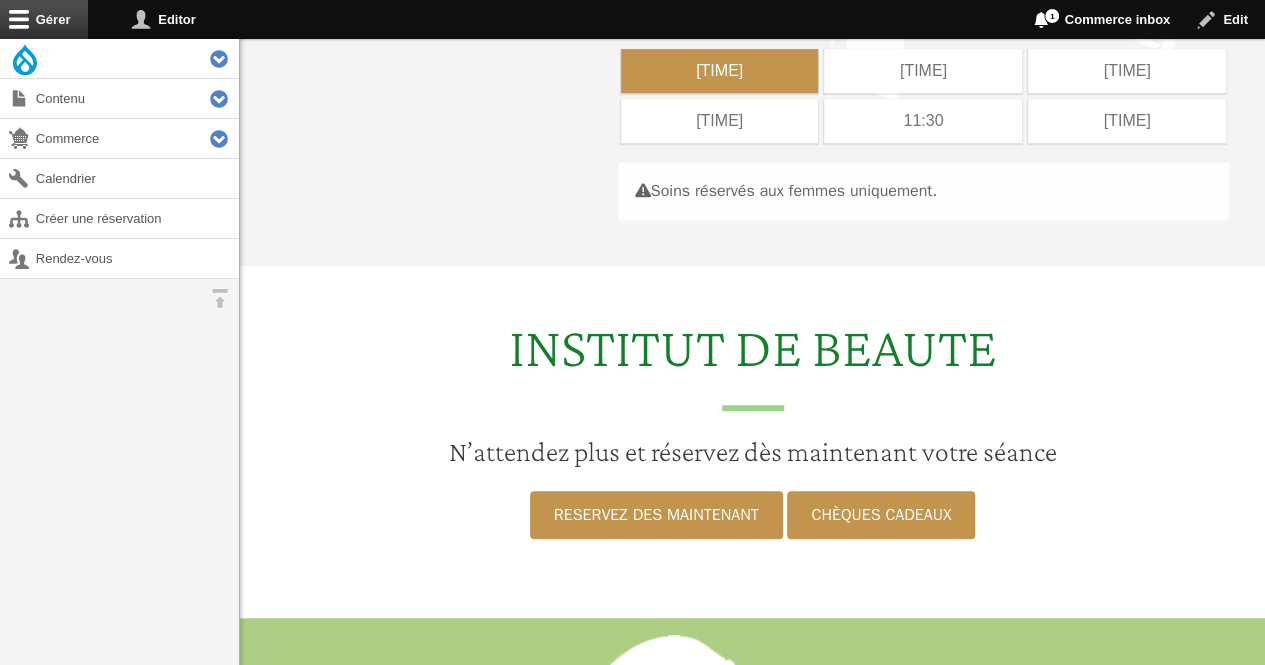 click on "08:00" at bounding box center [720, 71] 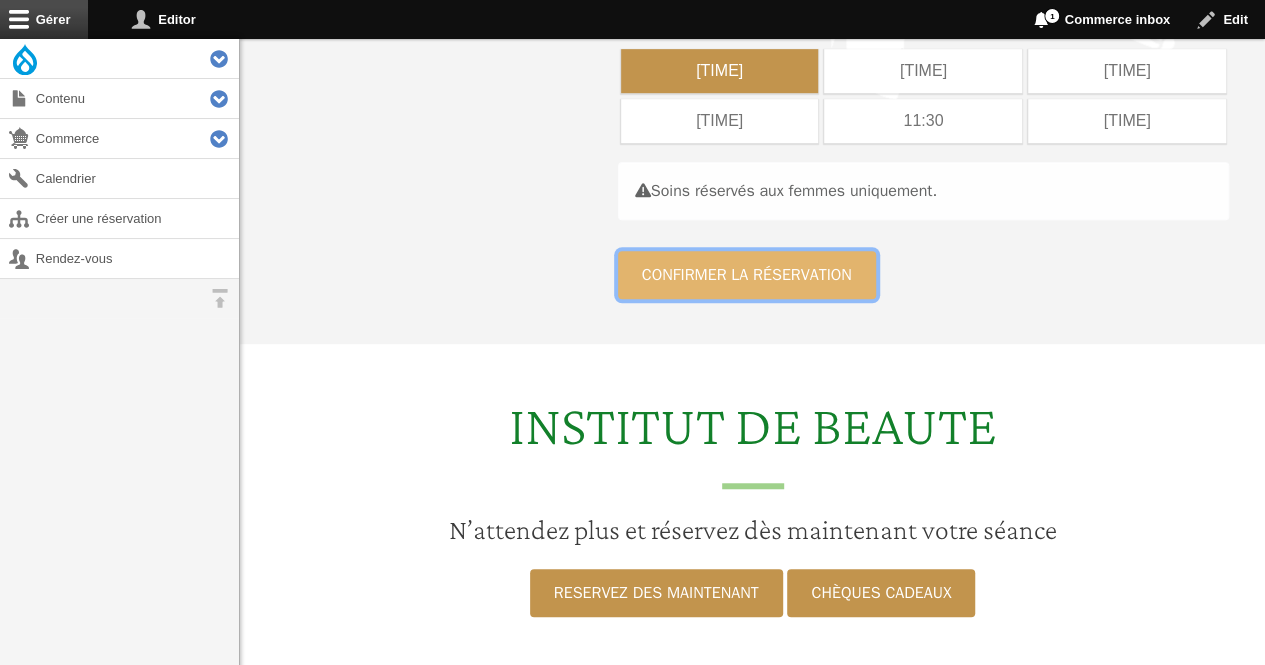 click on "Confirmer la réservation" at bounding box center [747, 275] 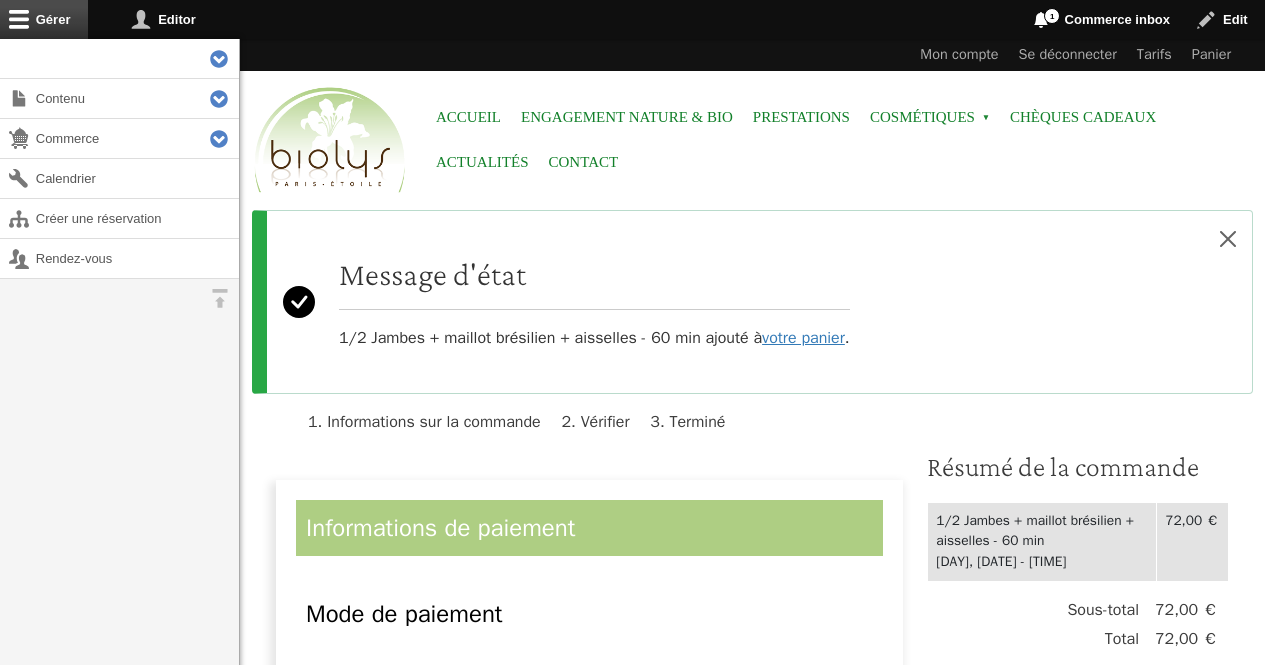 scroll, scrollTop: 0, scrollLeft: 0, axis: both 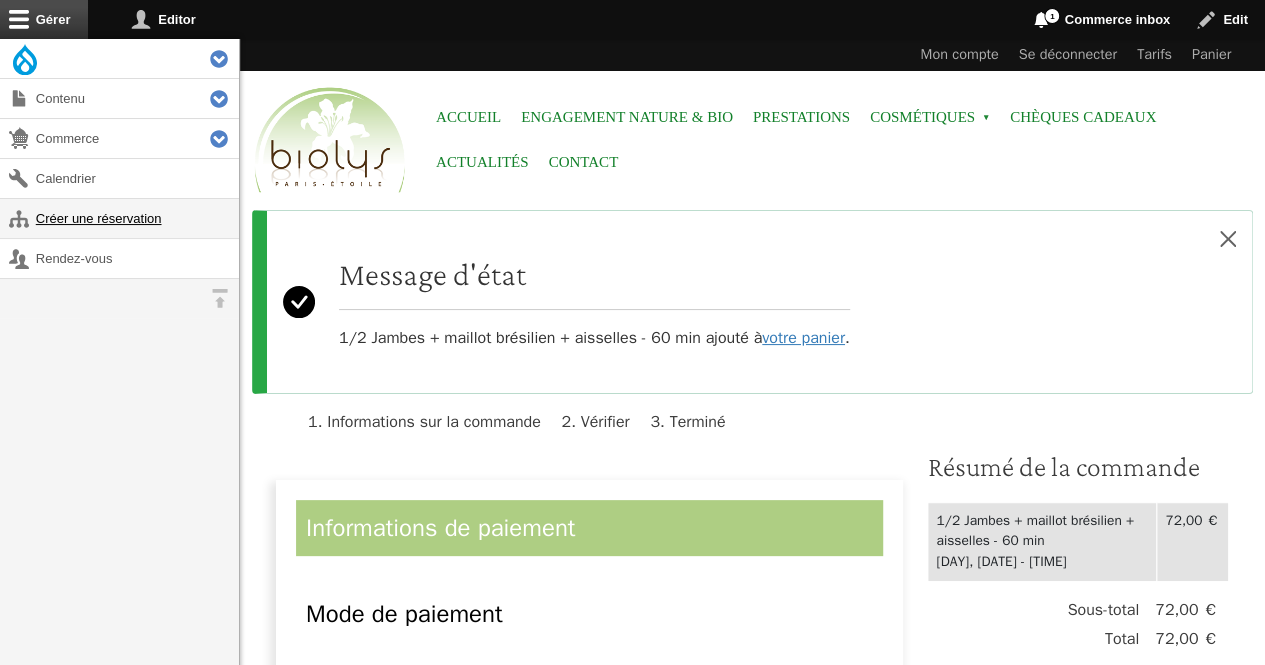 click on "Créer une réservation" at bounding box center [119, 218] 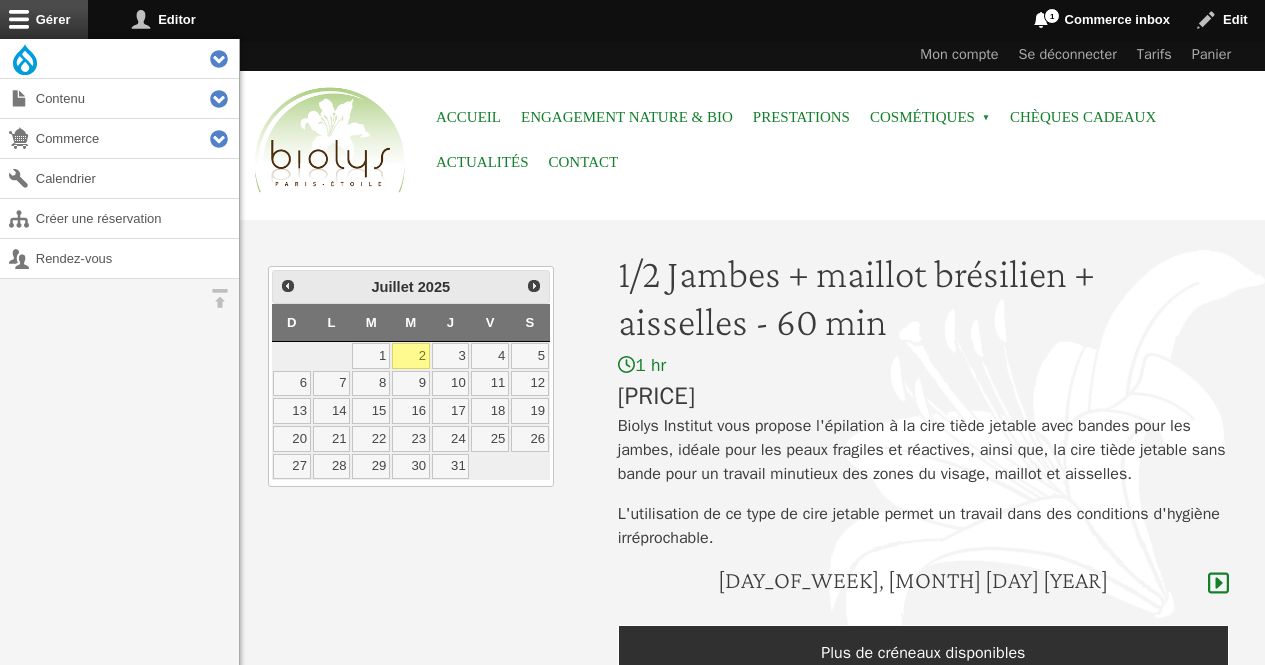 scroll, scrollTop: 0, scrollLeft: 0, axis: both 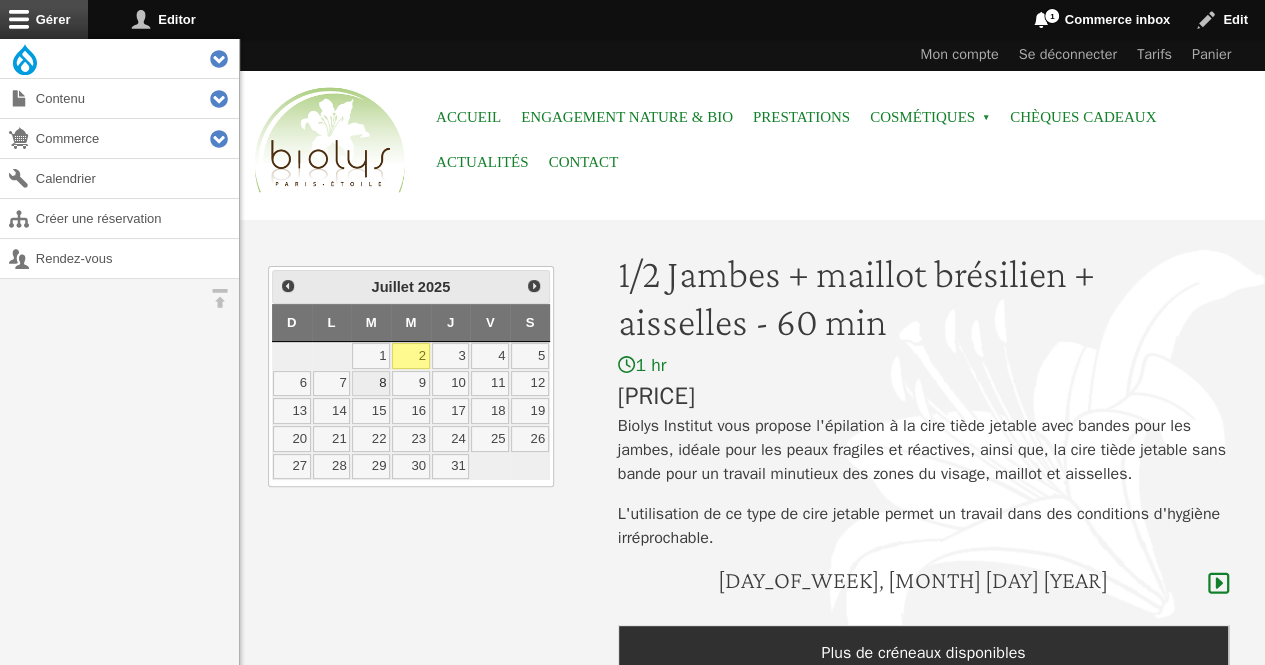 click on "8" at bounding box center (371, 384) 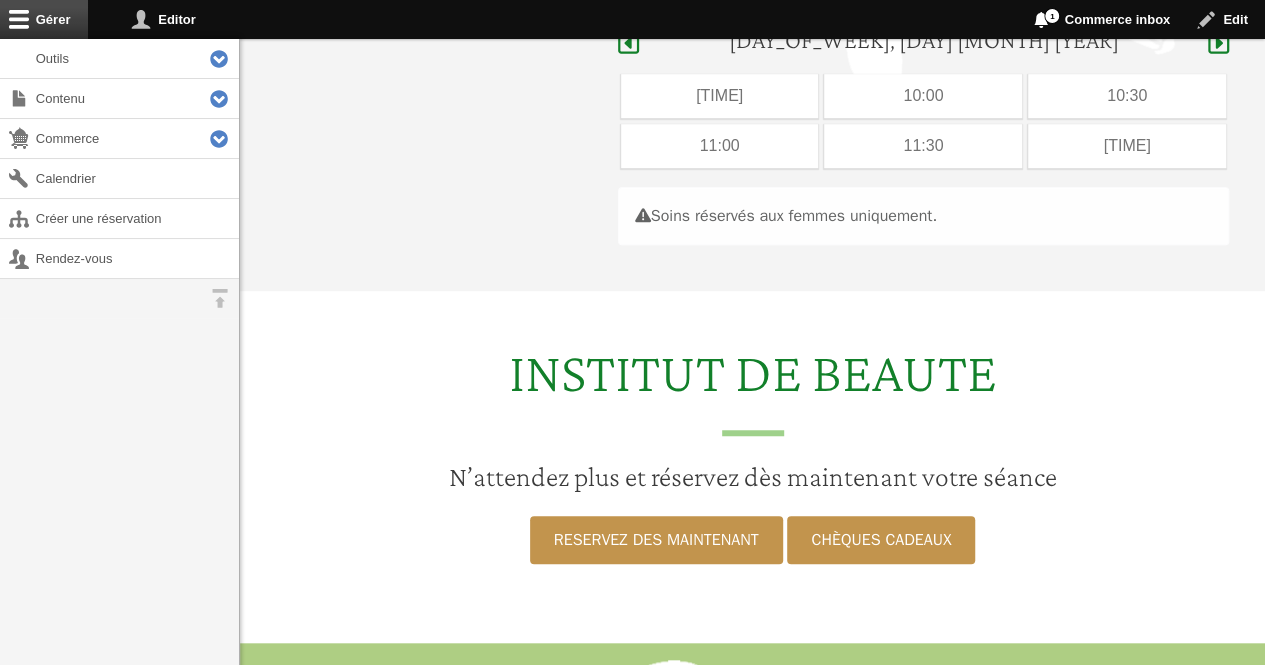 scroll, scrollTop: 565, scrollLeft: 0, axis: vertical 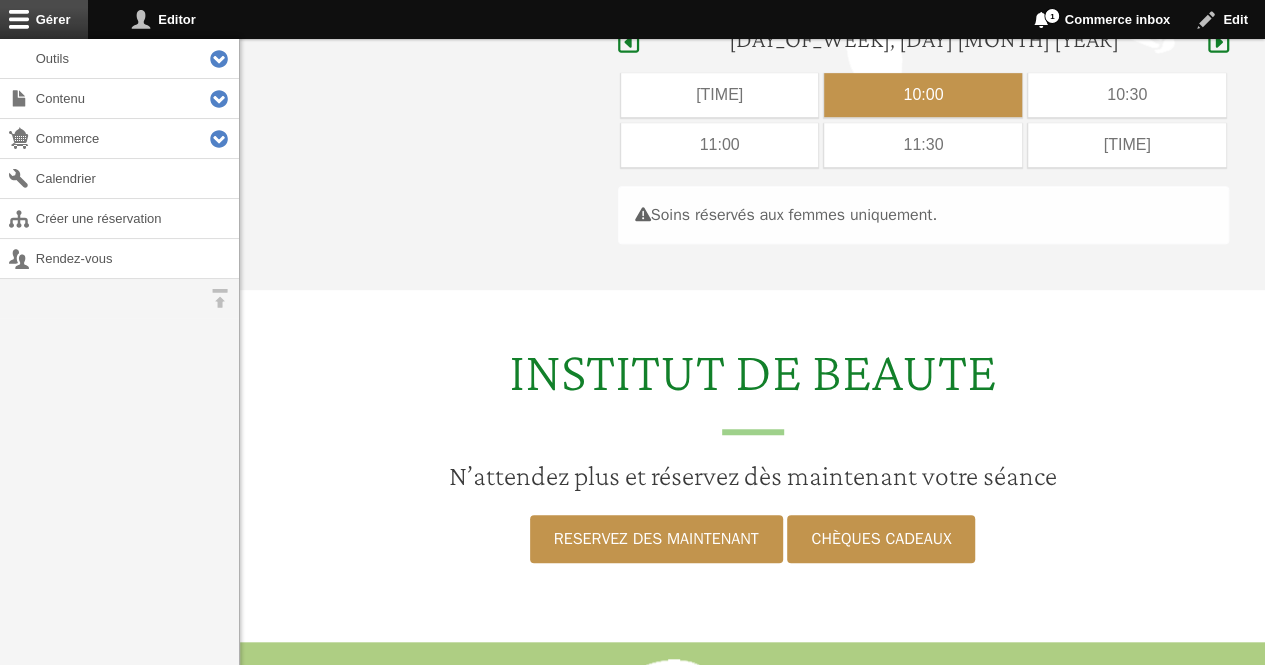 click on "10:00" at bounding box center (923, 95) 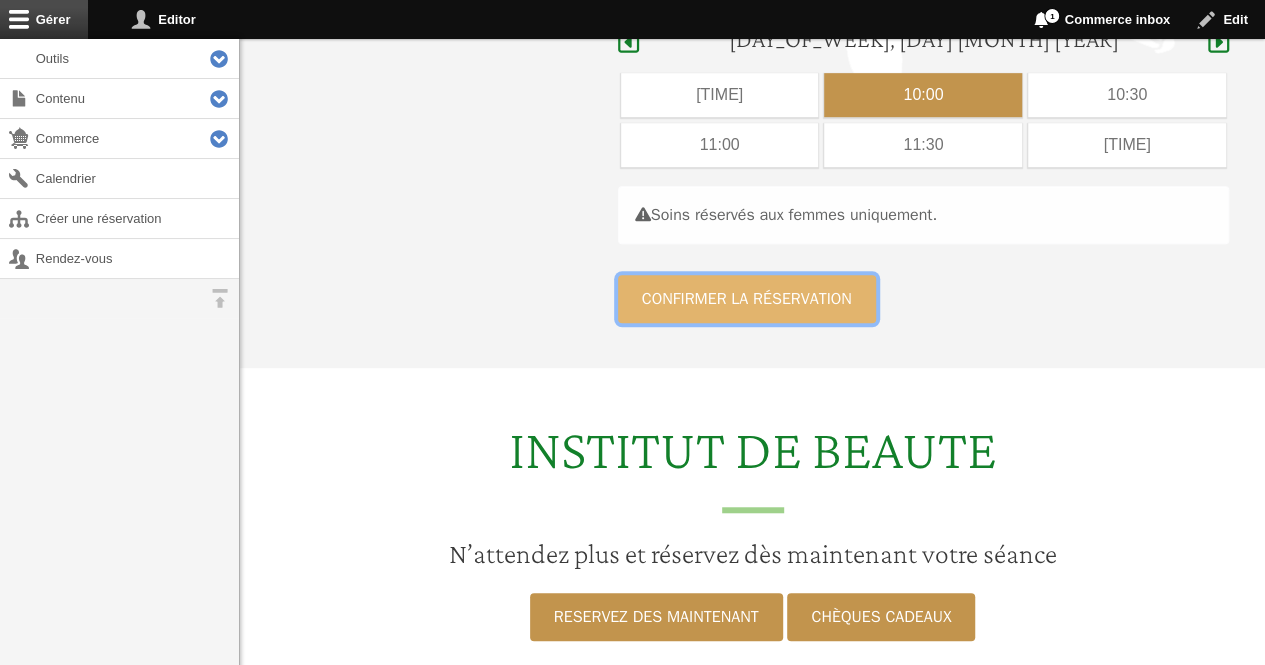 click on "Confirmer la réservation" at bounding box center [747, 299] 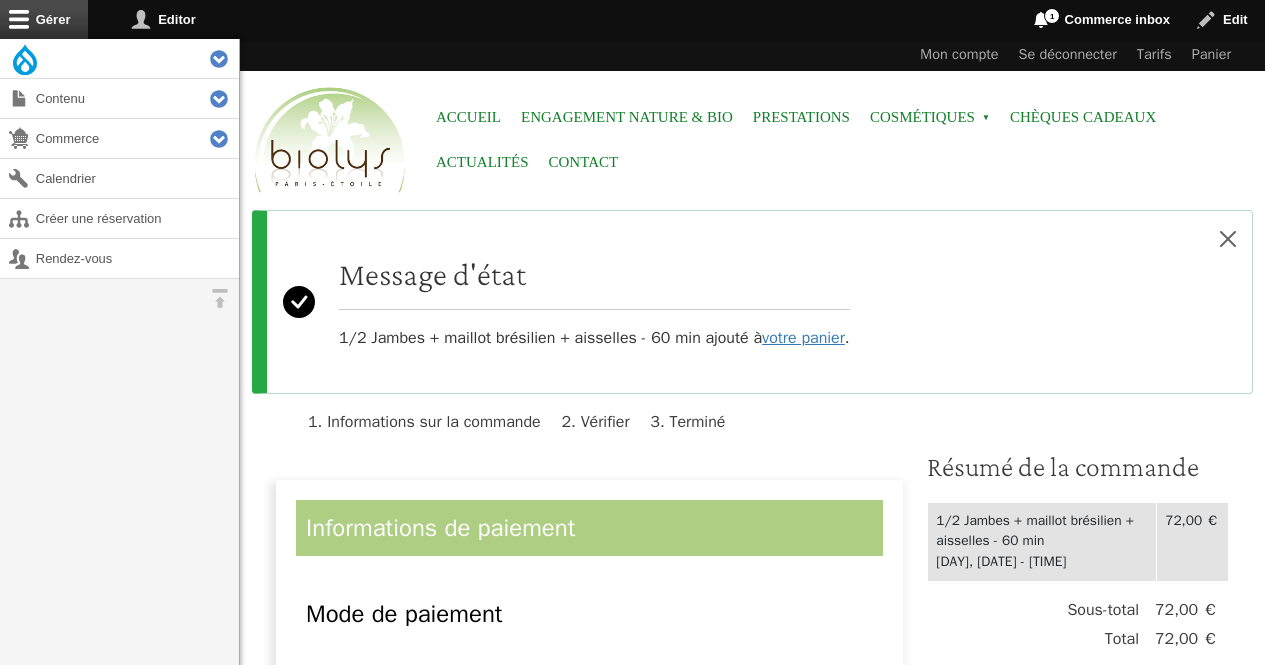 scroll, scrollTop: 0, scrollLeft: 0, axis: both 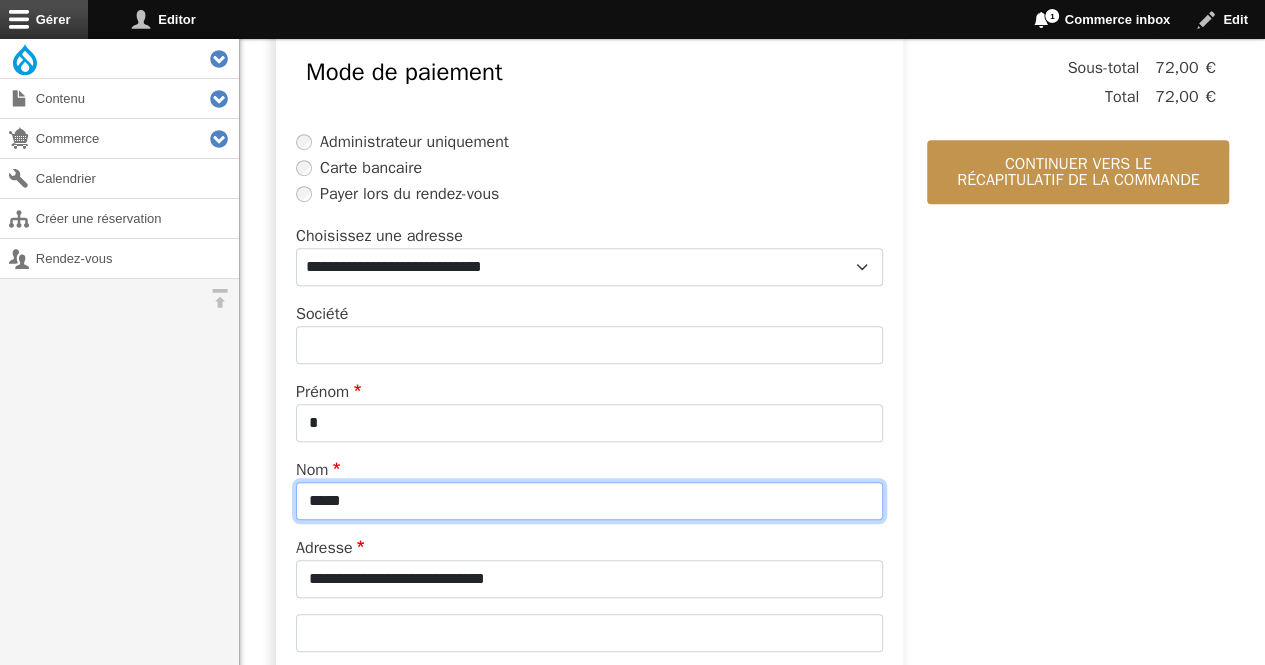 click on "*****" at bounding box center (589, 501) 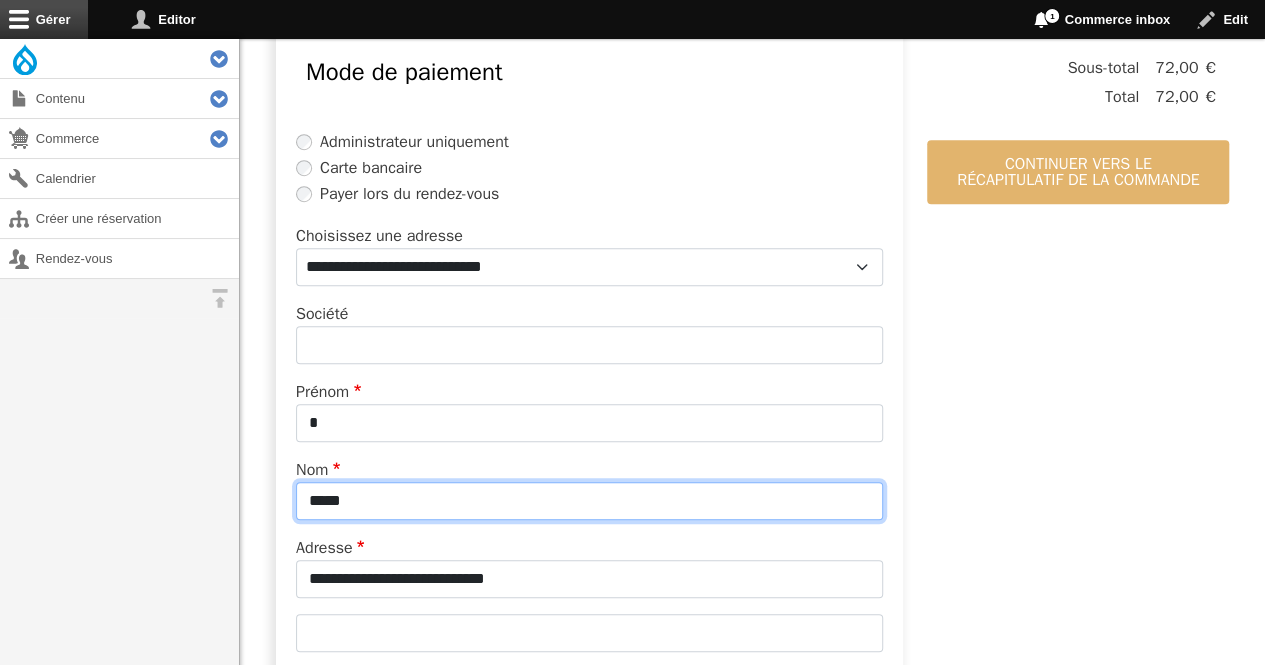 type on "*****" 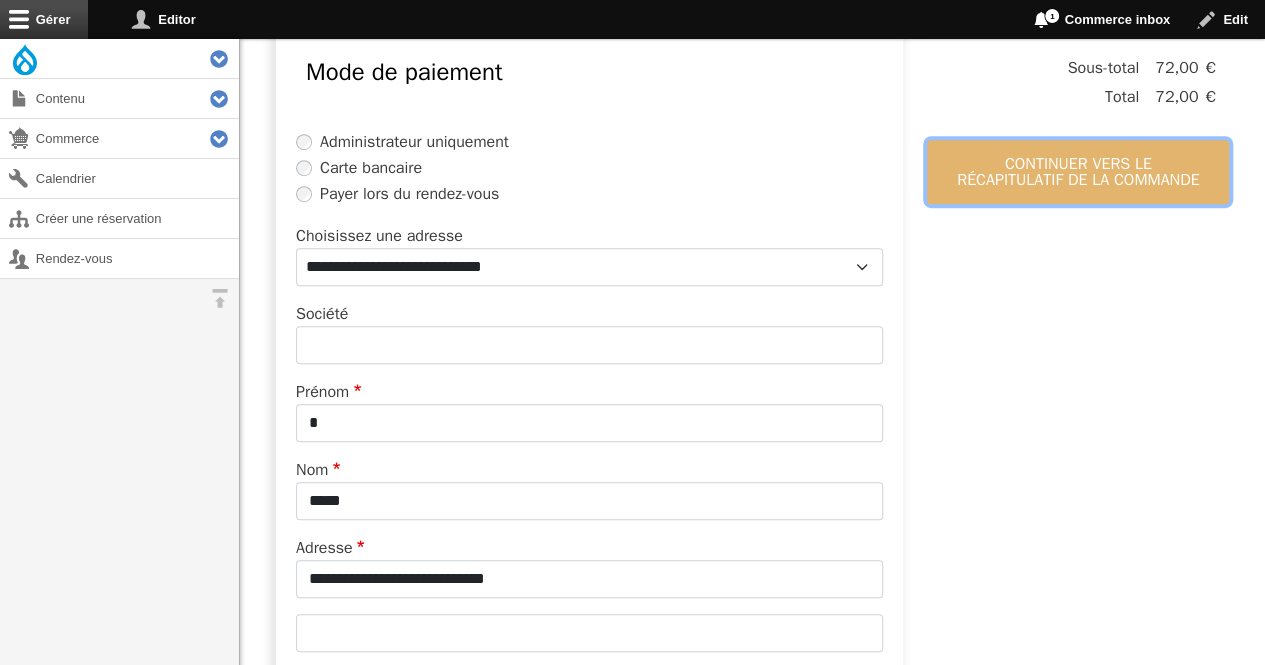 click on "Continuer vers le récapitulatif de la commande" at bounding box center [1078, 172] 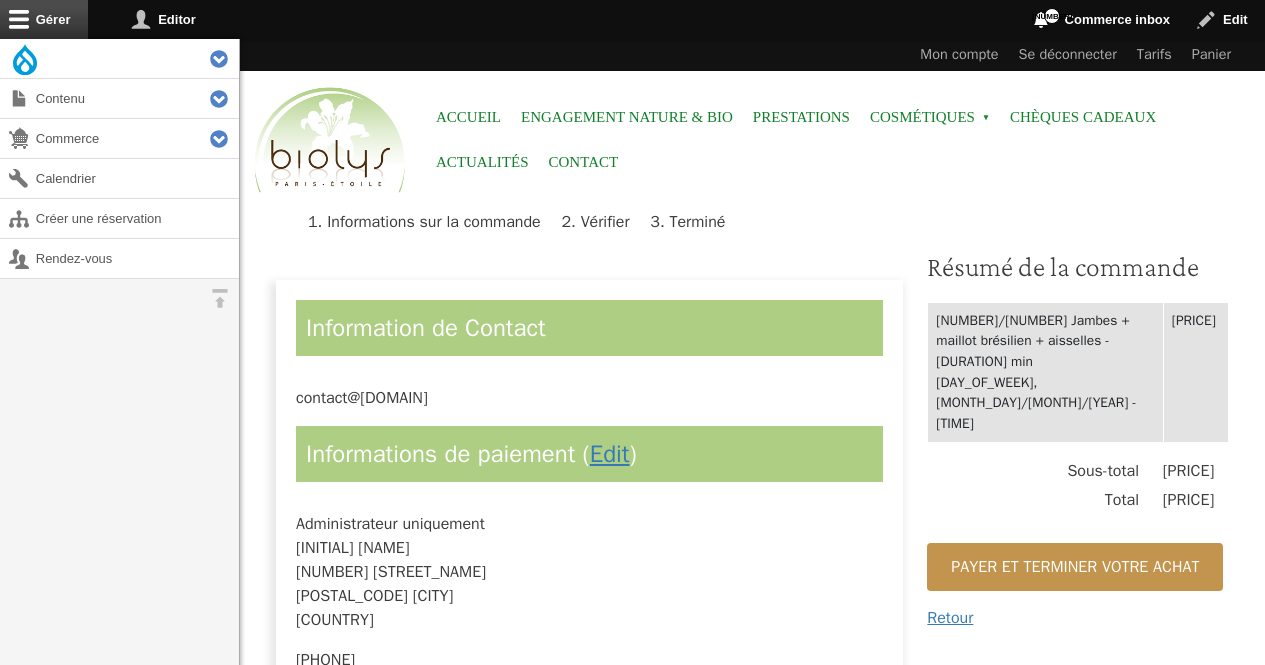 scroll, scrollTop: 0, scrollLeft: 0, axis: both 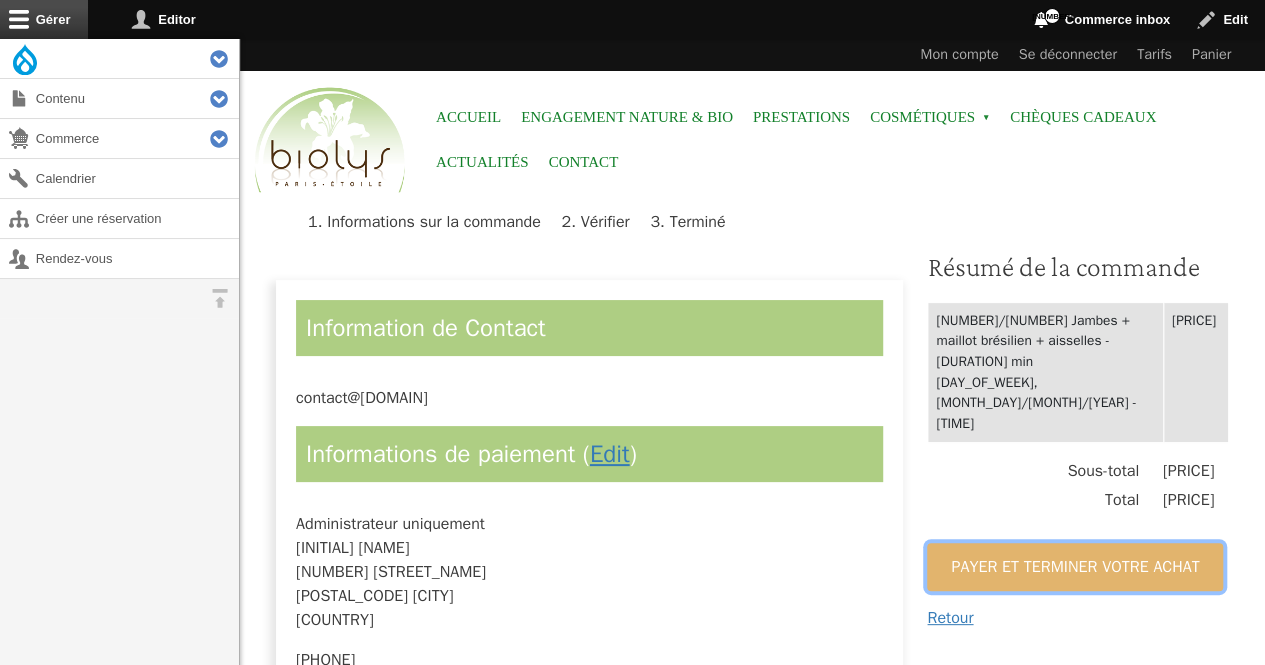 click on "Payer et terminer votre achat" at bounding box center [1075, 567] 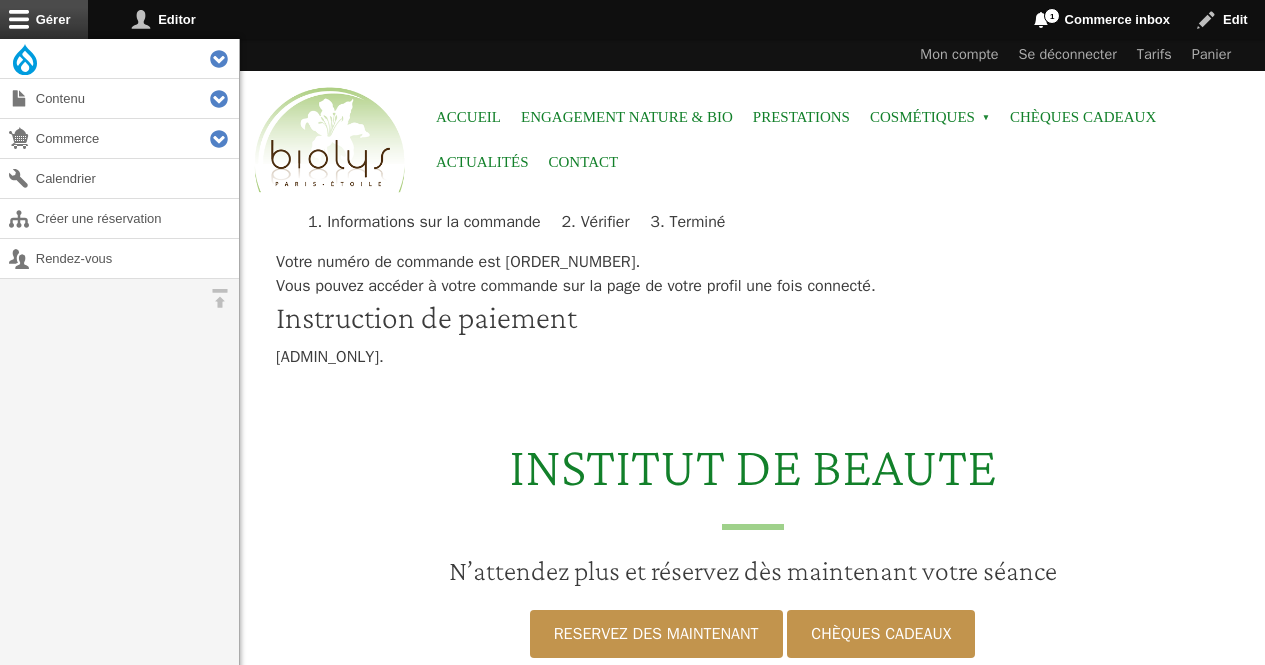 scroll, scrollTop: 0, scrollLeft: 0, axis: both 